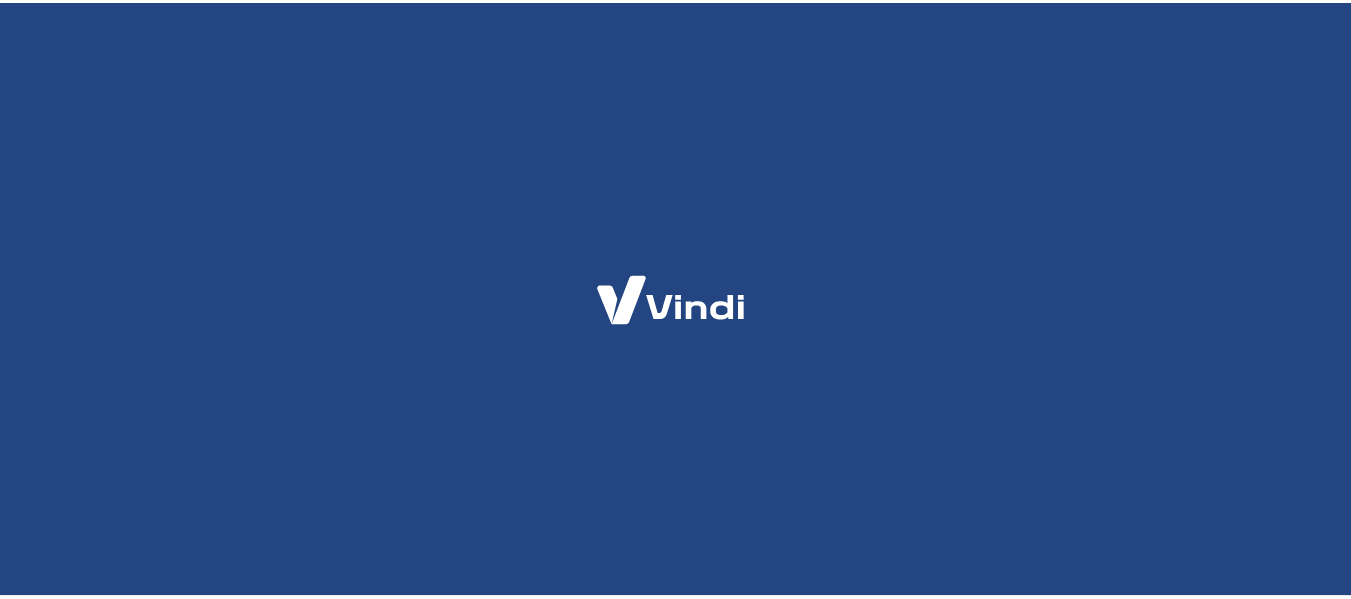 scroll, scrollTop: 0, scrollLeft: 0, axis: both 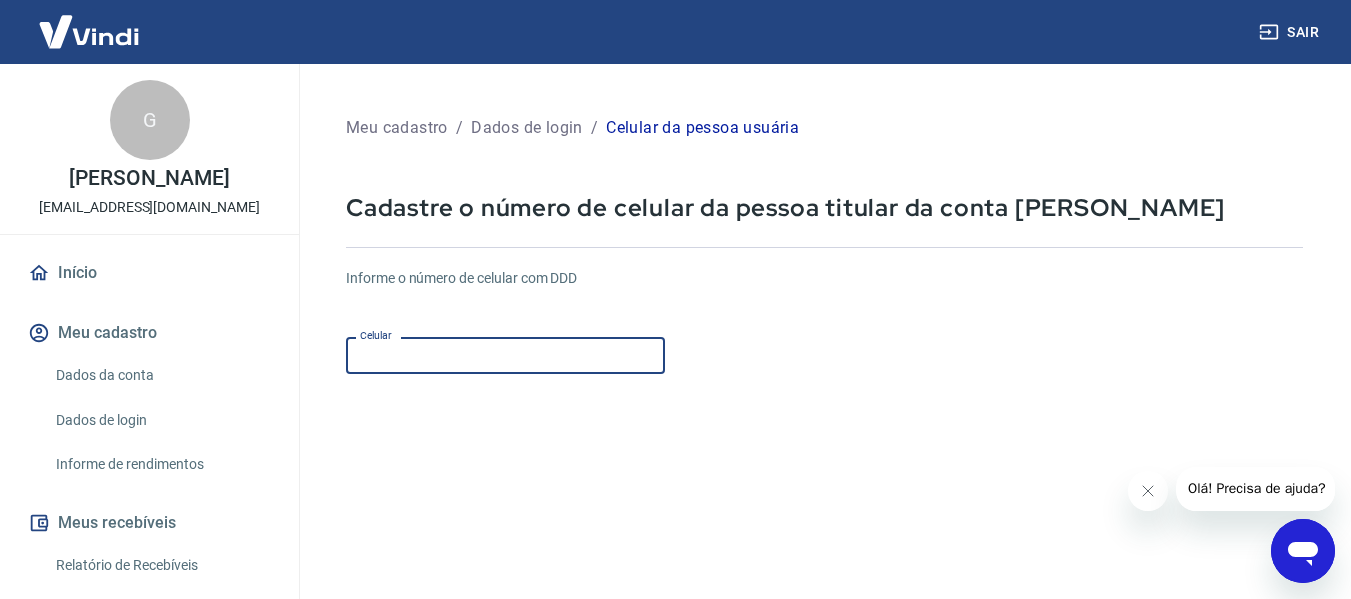 click on "Celular" at bounding box center (505, 355) 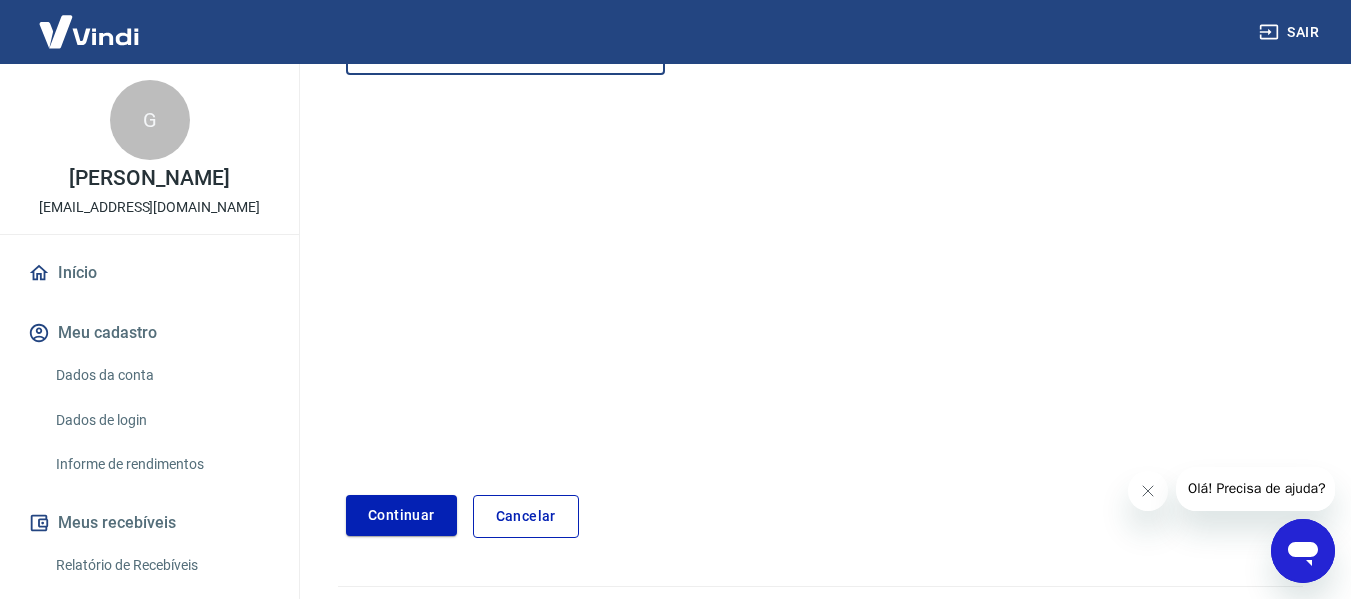 scroll, scrollTop: 300, scrollLeft: 0, axis: vertical 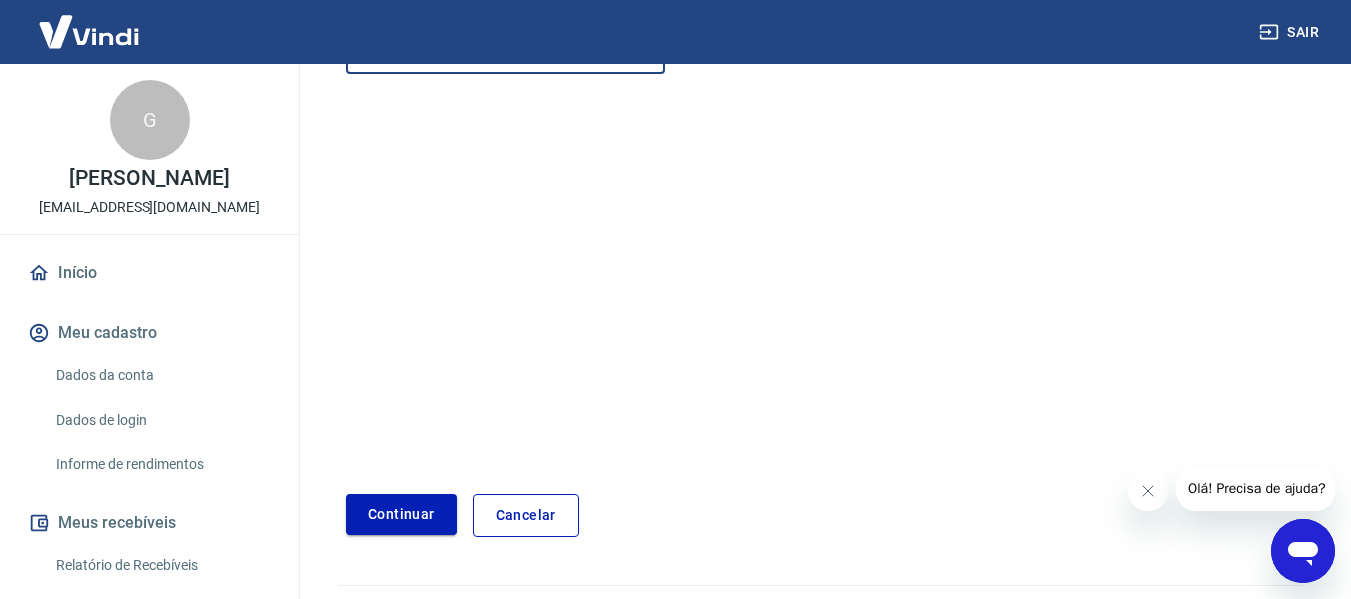 type on "[PHONE_NUMBER]" 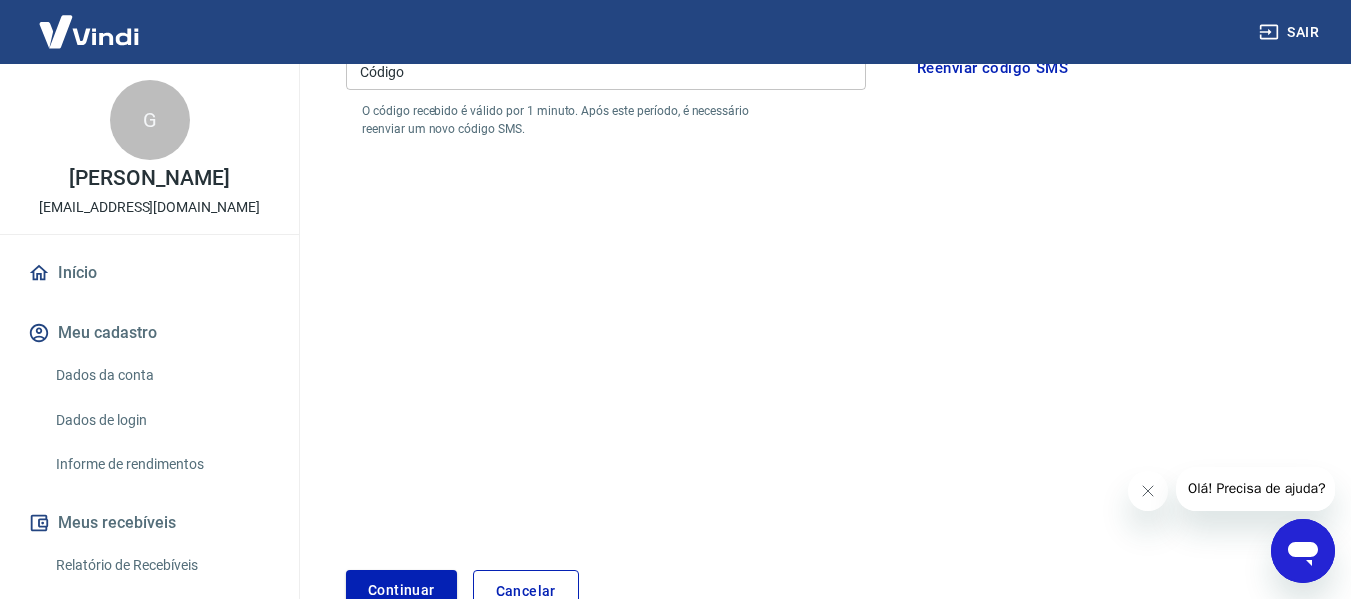 scroll, scrollTop: 100, scrollLeft: 0, axis: vertical 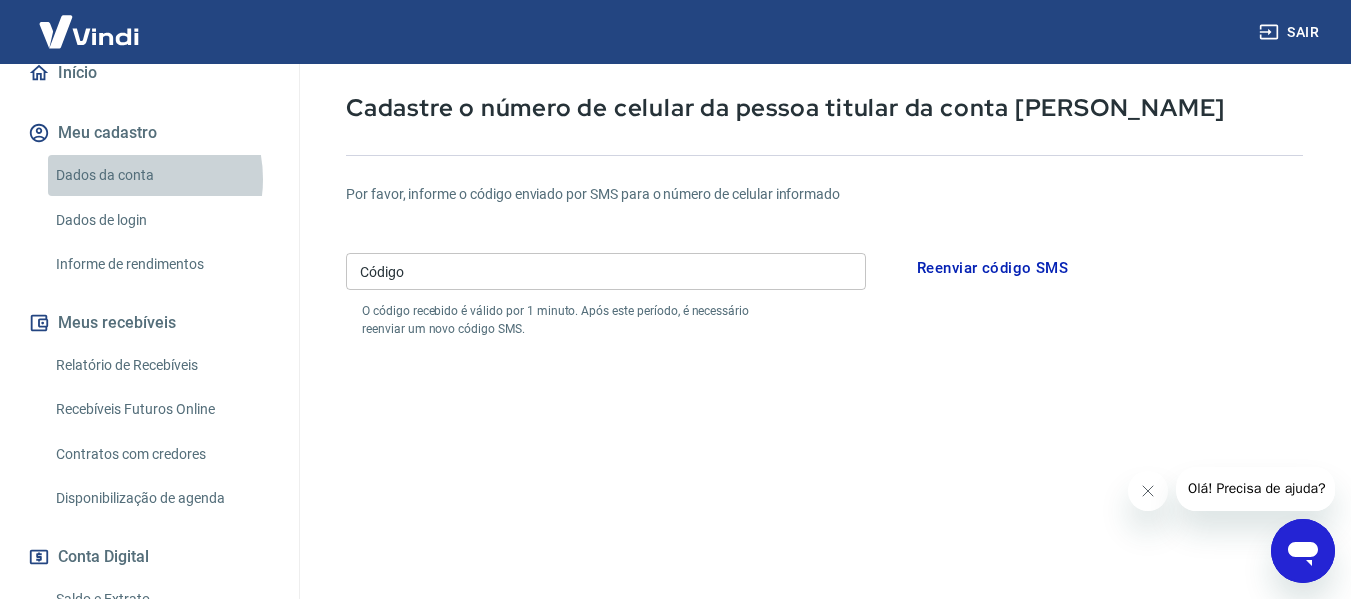 click on "Dados da conta" at bounding box center [161, 175] 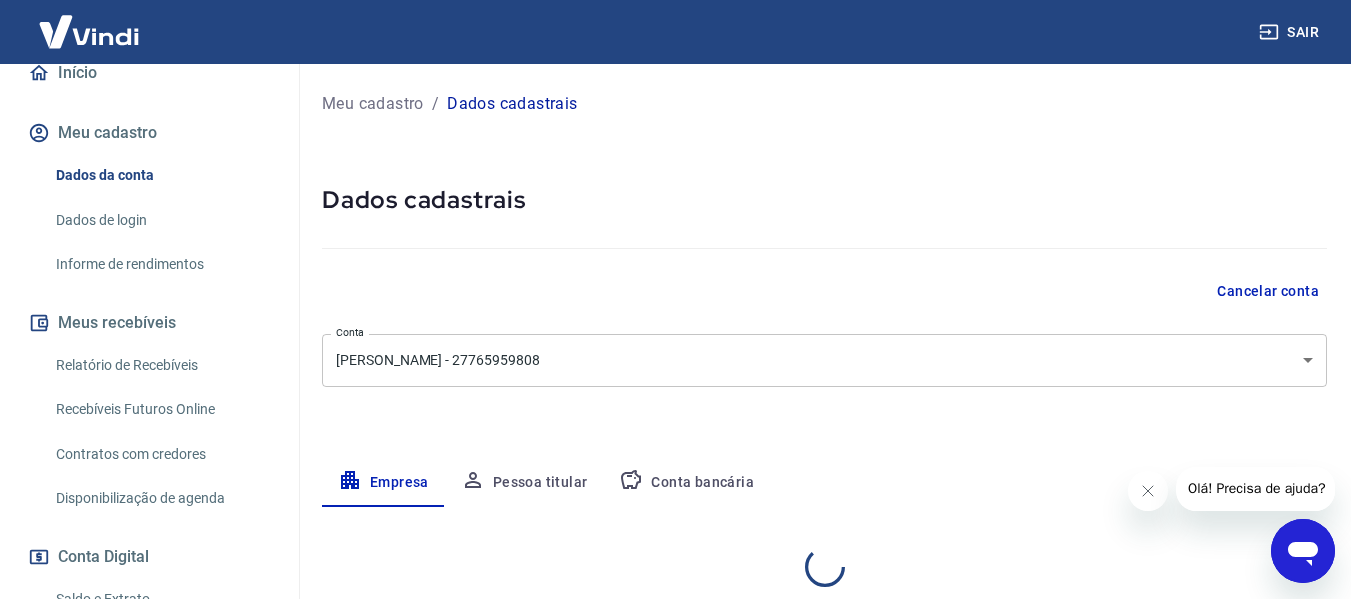 select on "SP" 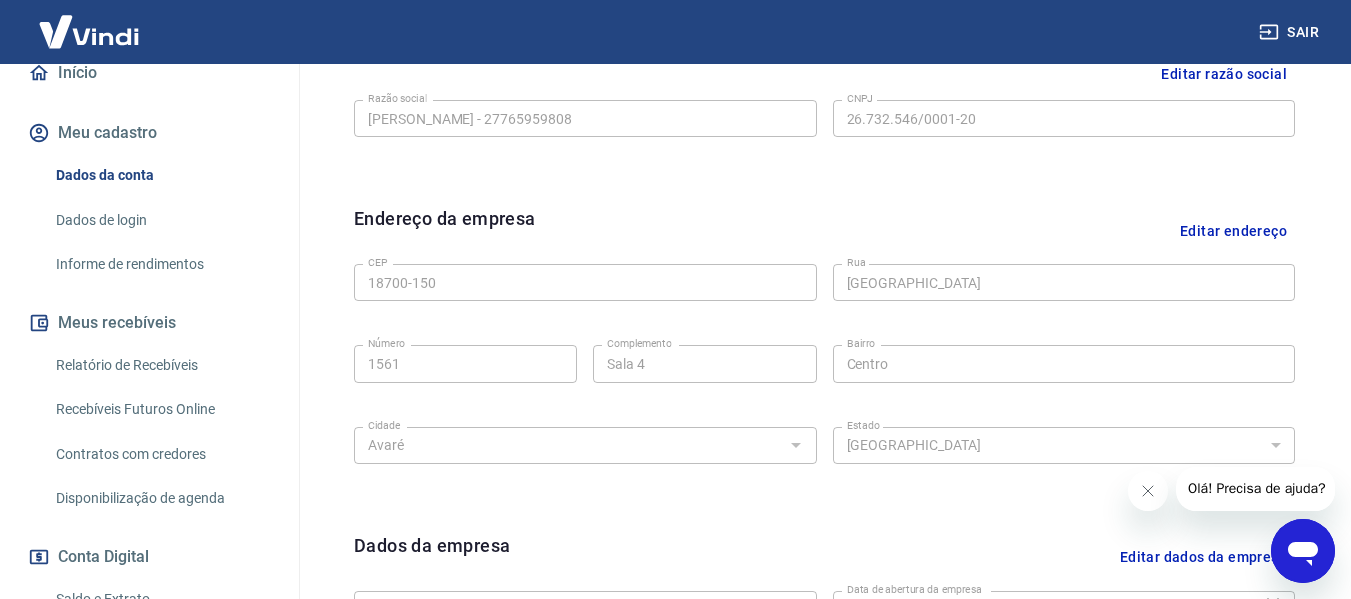 scroll, scrollTop: 500, scrollLeft: 0, axis: vertical 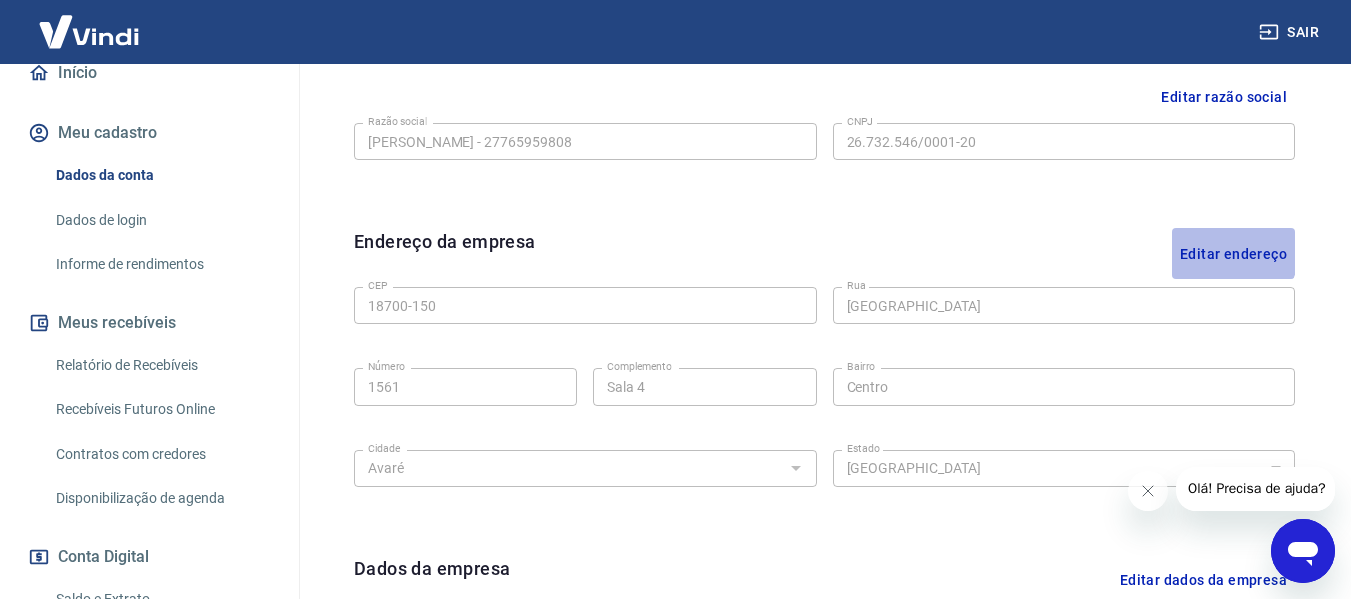click on "Editar endereço" at bounding box center (1233, 253) 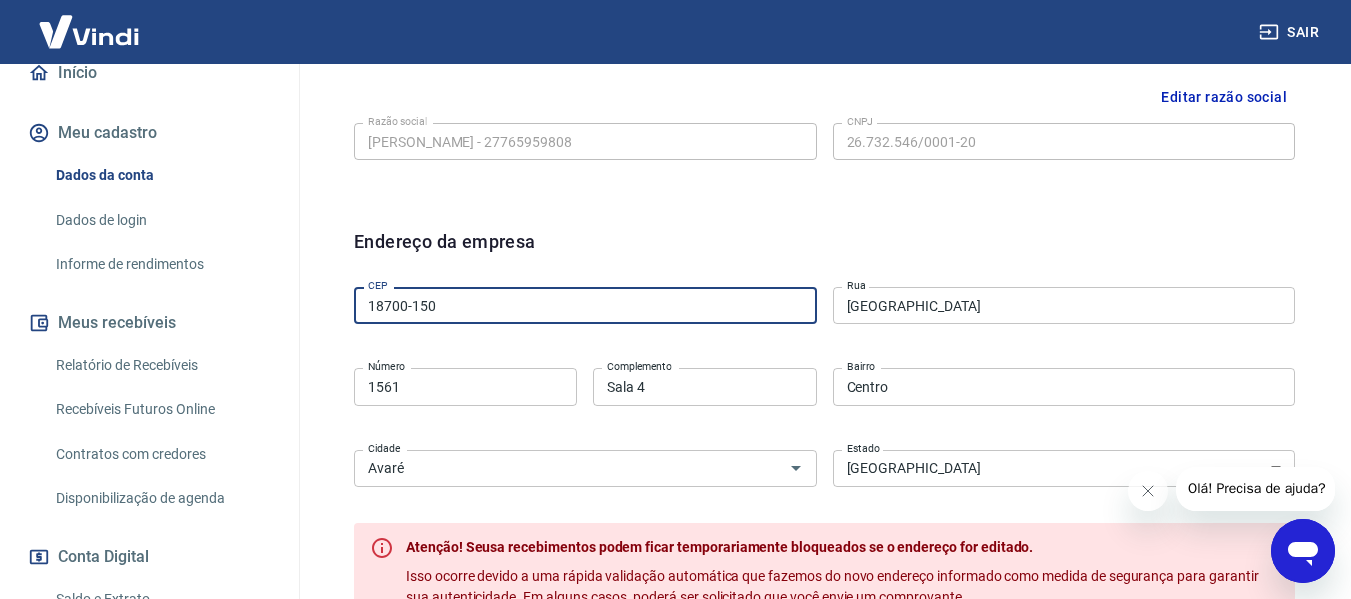 drag, startPoint x: 484, startPoint y: 301, endPoint x: 348, endPoint y: 302, distance: 136.00368 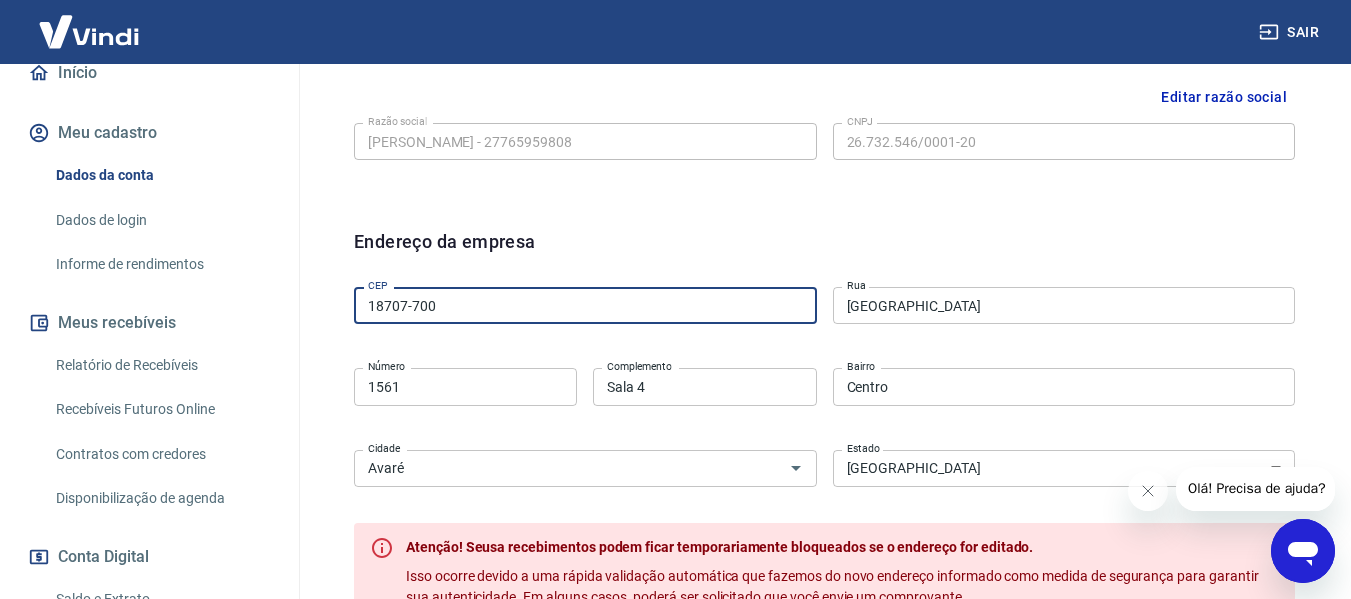 type on "18707-700" 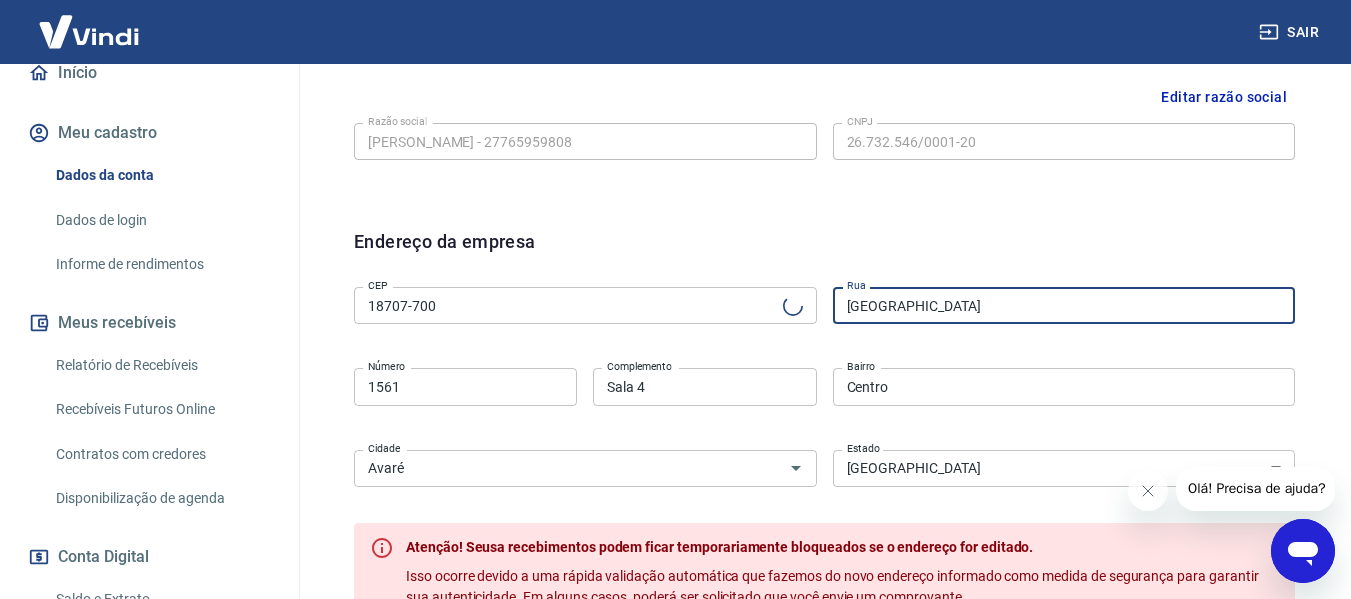 click on "[GEOGRAPHIC_DATA]" at bounding box center [1064, 305] 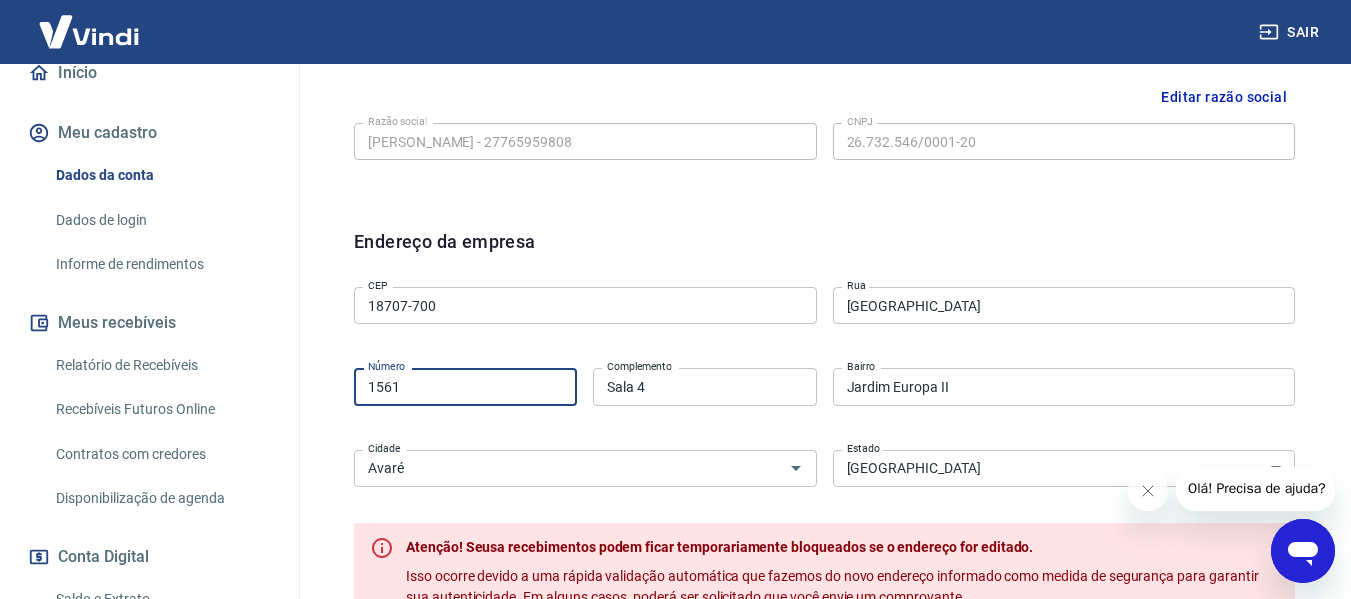 drag, startPoint x: 442, startPoint y: 390, endPoint x: 303, endPoint y: 394, distance: 139.05754 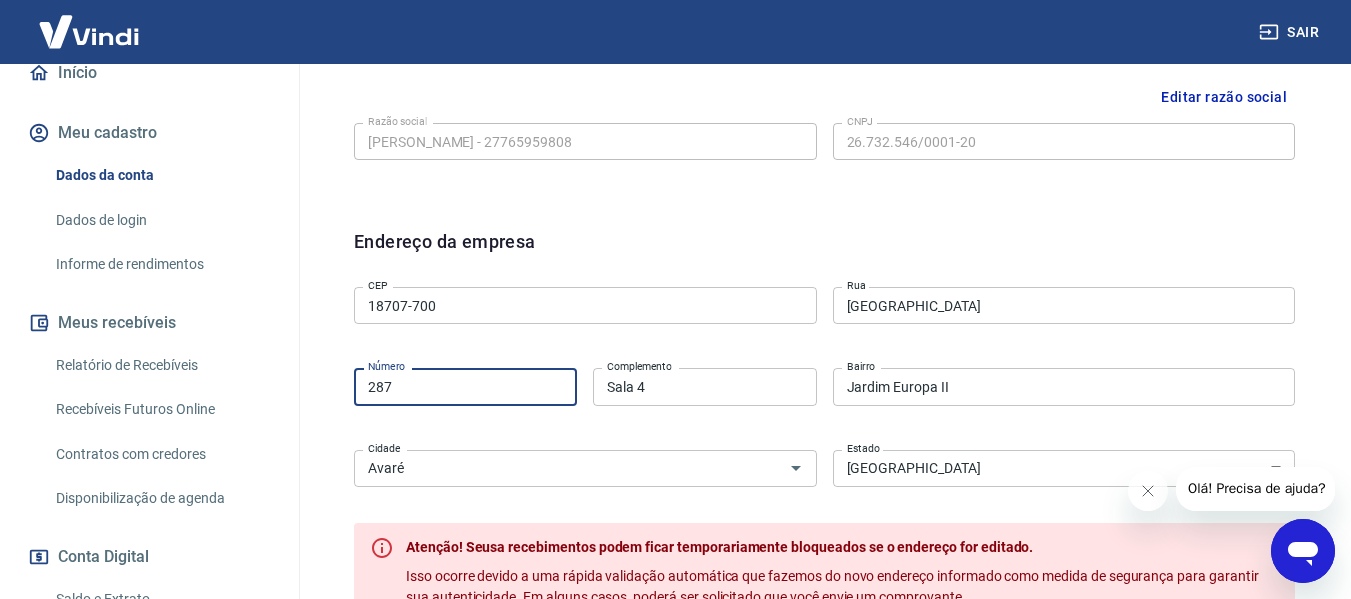 type on "287" 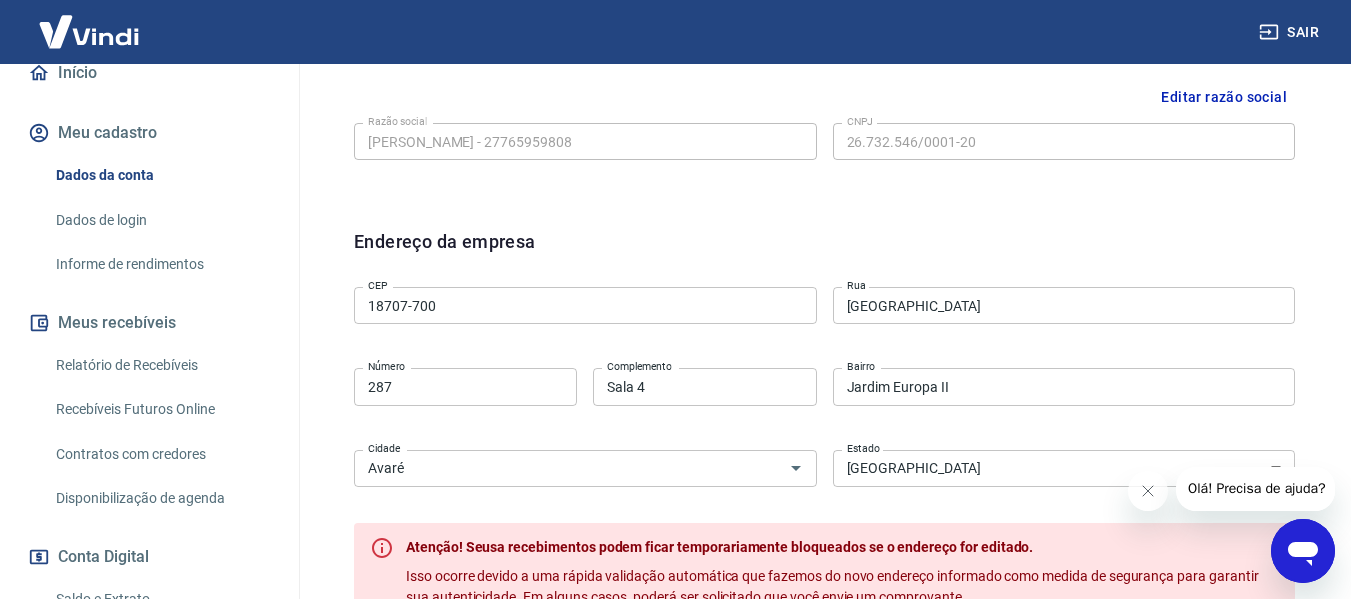 click on "CEP 18707-700 CEP [GEOGRAPHIC_DATA] [GEOGRAPHIC_DATA] Número Complemento Sala 4 Complemento [GEOGRAPHIC_DATA] [GEOGRAPHIC_DATA] [GEOGRAPHIC_DATA] [GEOGRAPHIC_DATA] [GEOGRAPHIC_DATA] [GEOGRAPHIC_DATA] [GEOGRAPHIC_DATA] [GEOGRAPHIC_DATA] [GEOGRAPHIC_DATA] [GEOGRAPHIC_DATA] [GEOGRAPHIC_DATA] [GEOGRAPHIC_DATA] [GEOGRAPHIC_DATA] [GEOGRAPHIC_DATA] [GEOGRAPHIC_DATA] [GEOGRAPHIC_DATA] [GEOGRAPHIC_DATA] [GEOGRAPHIC_DATA] [GEOGRAPHIC_DATA] [GEOGRAPHIC_DATA] [GEOGRAPHIC_DATA] [GEOGRAPHIC_DATA] [GEOGRAPHIC_DATA] [GEOGRAPHIC_DATA] [GEOGRAPHIC_DATA] [GEOGRAPHIC_DATA] [GEOGRAPHIC_DATA] [GEOGRAPHIC_DATA] [GEOGRAPHIC_DATA] [GEOGRAPHIC_DATA] Estado" at bounding box center (824, 384) 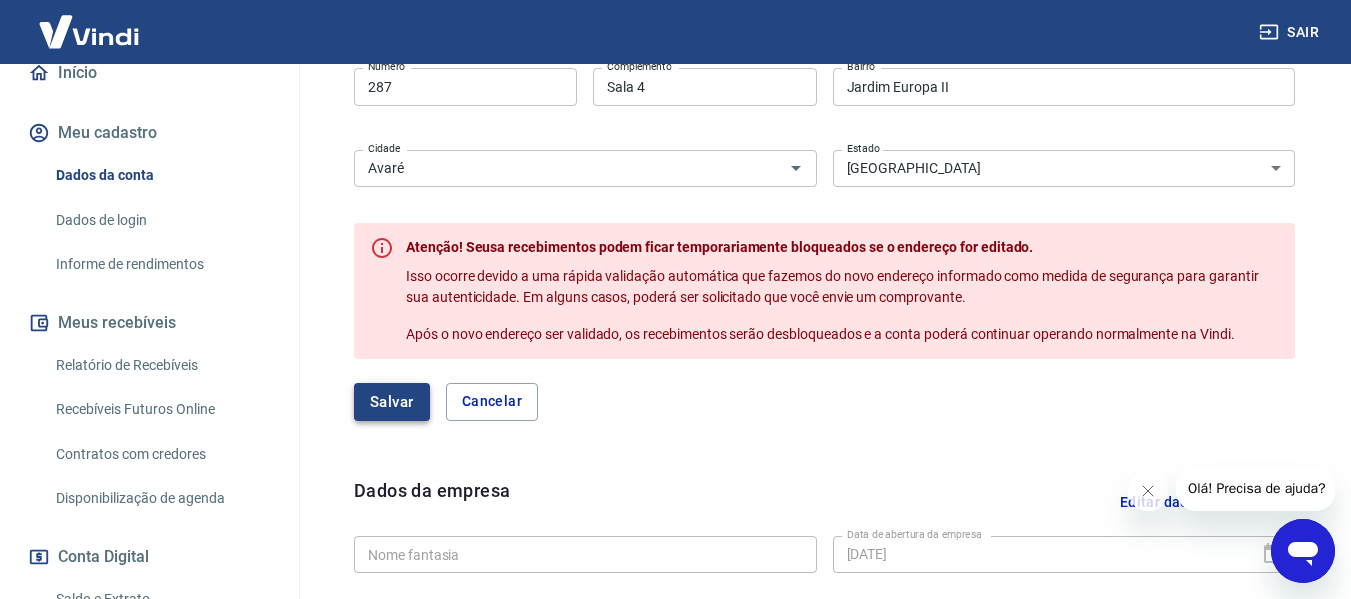 click on "Salvar" at bounding box center [392, 402] 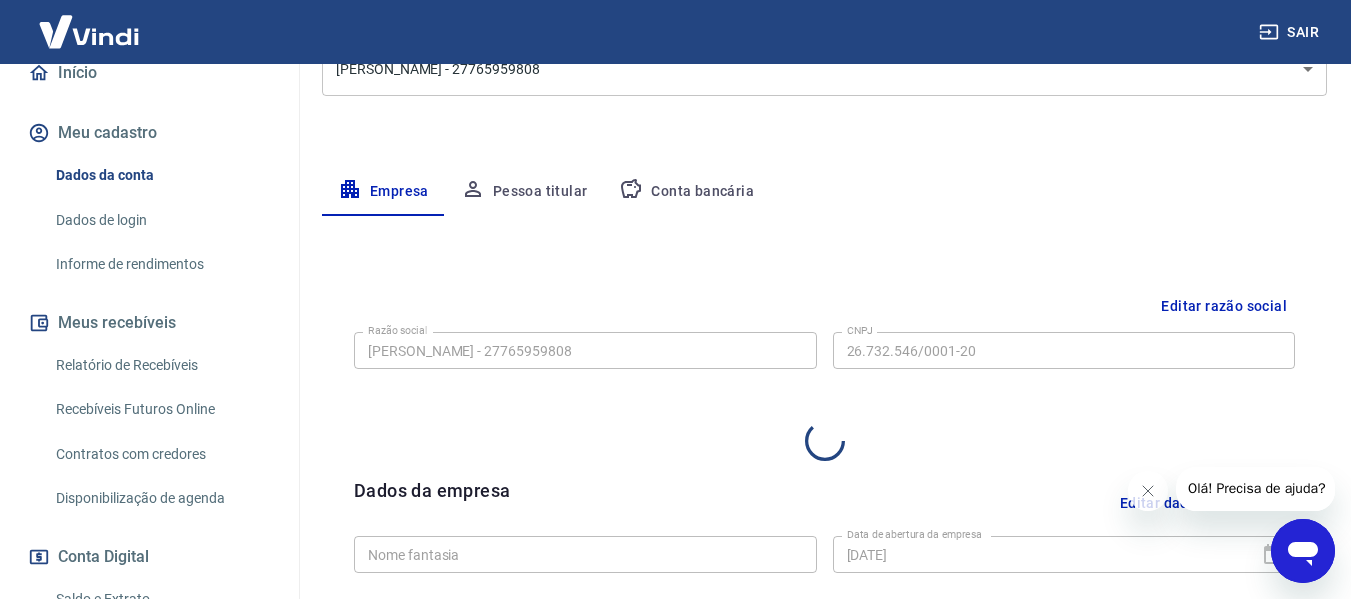 select on "SP" 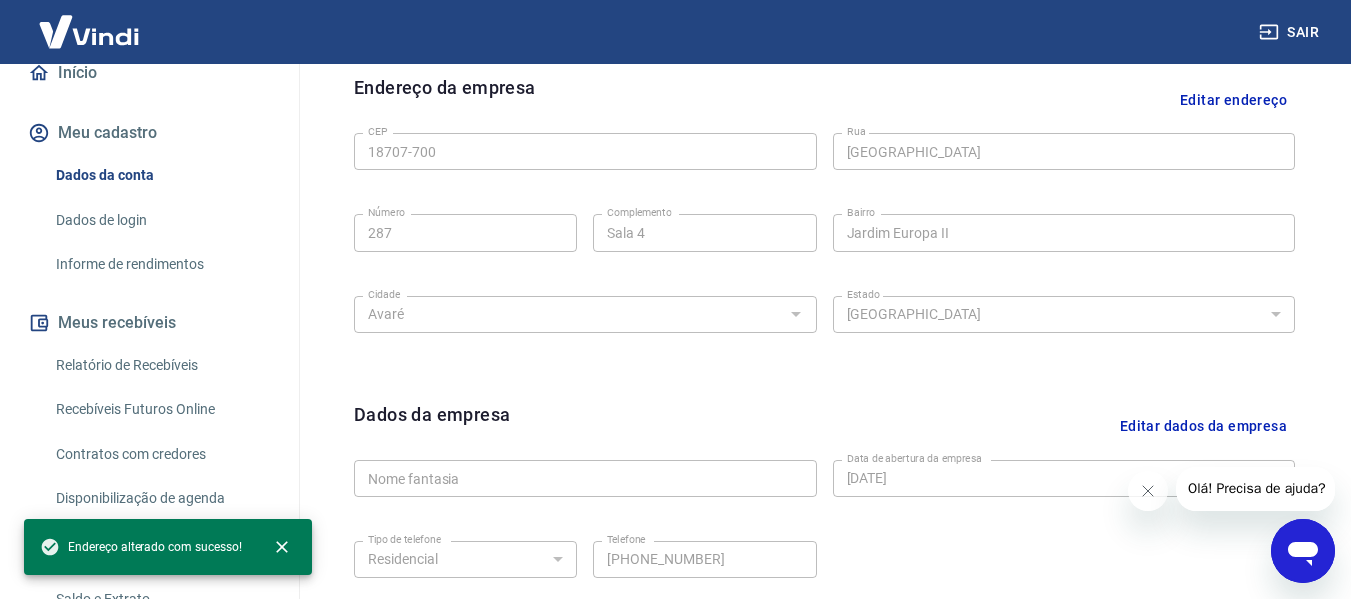 scroll, scrollTop: 778, scrollLeft: 0, axis: vertical 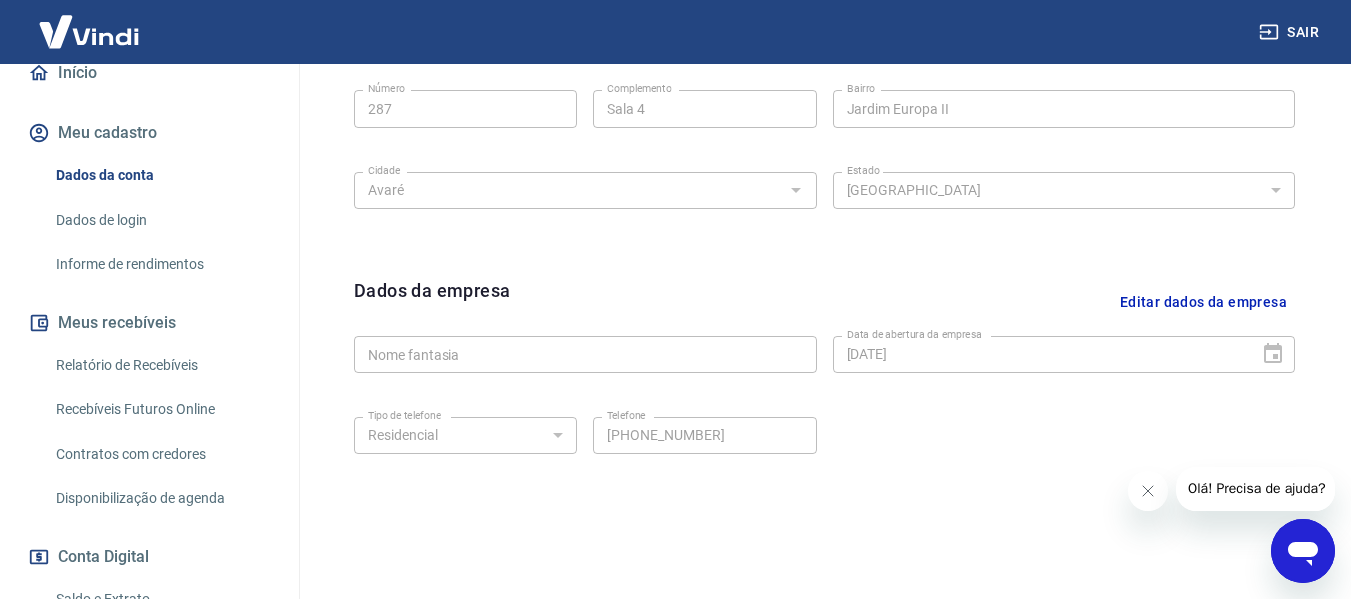 click on "Editar dados da empresa" at bounding box center [1203, 302] 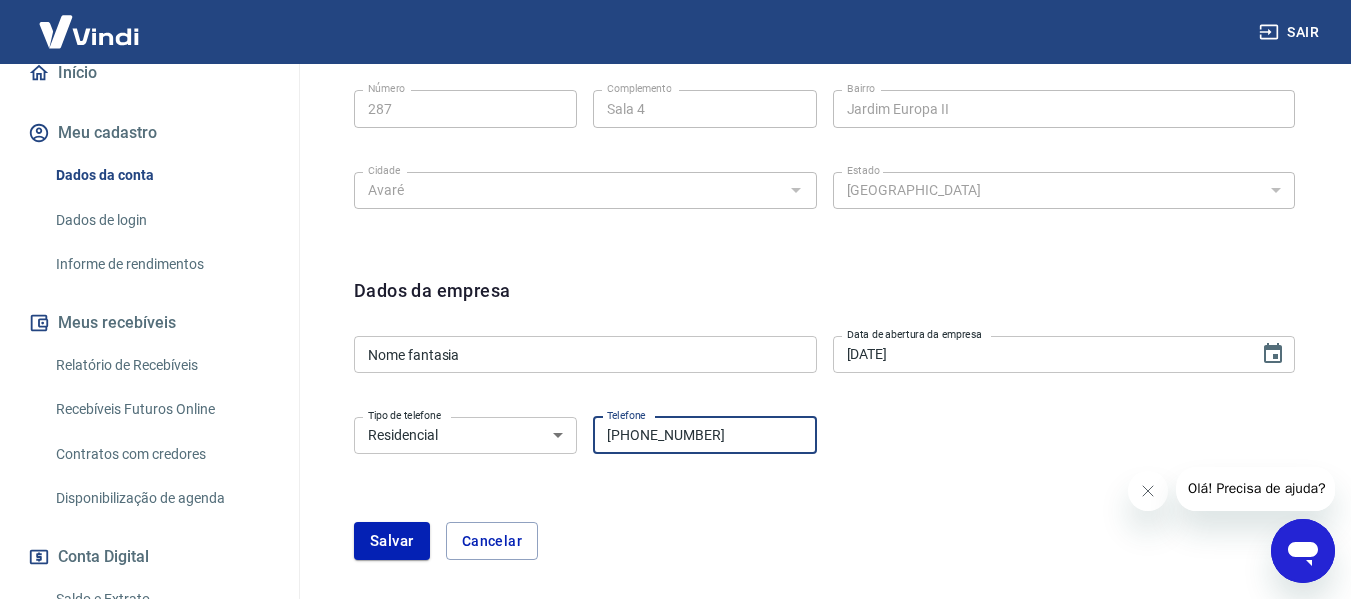 drag, startPoint x: 735, startPoint y: 446, endPoint x: 638, endPoint y: 445, distance: 97.00516 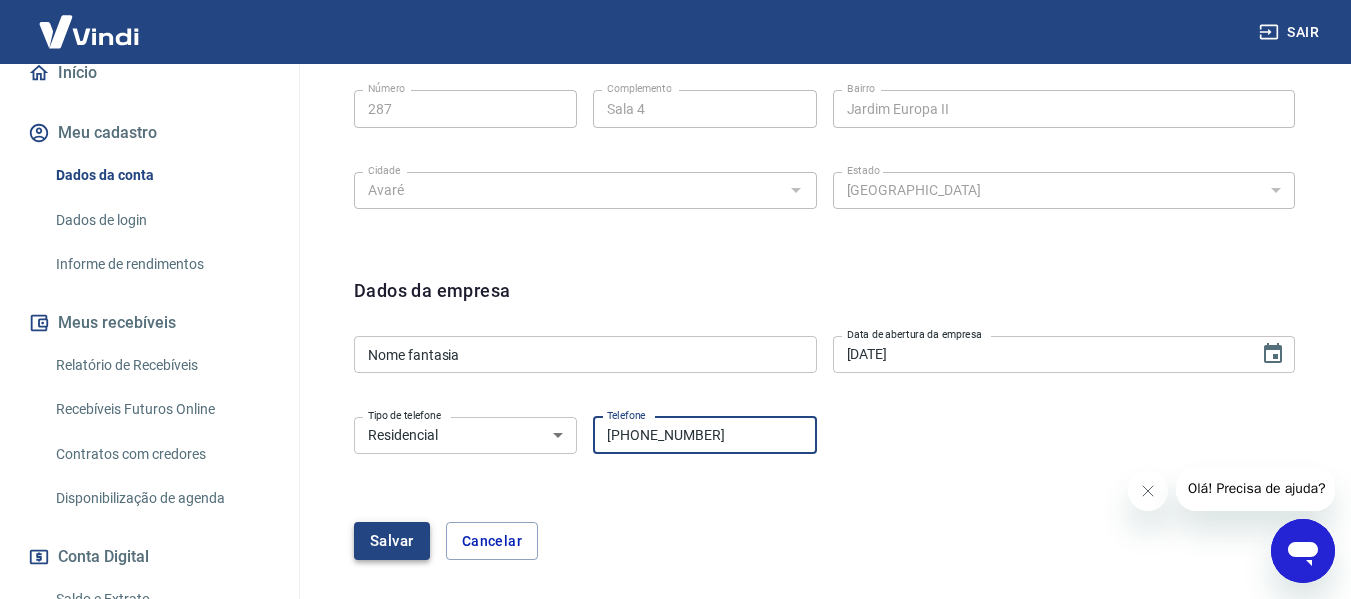 type on "[PHONE_NUMBER]" 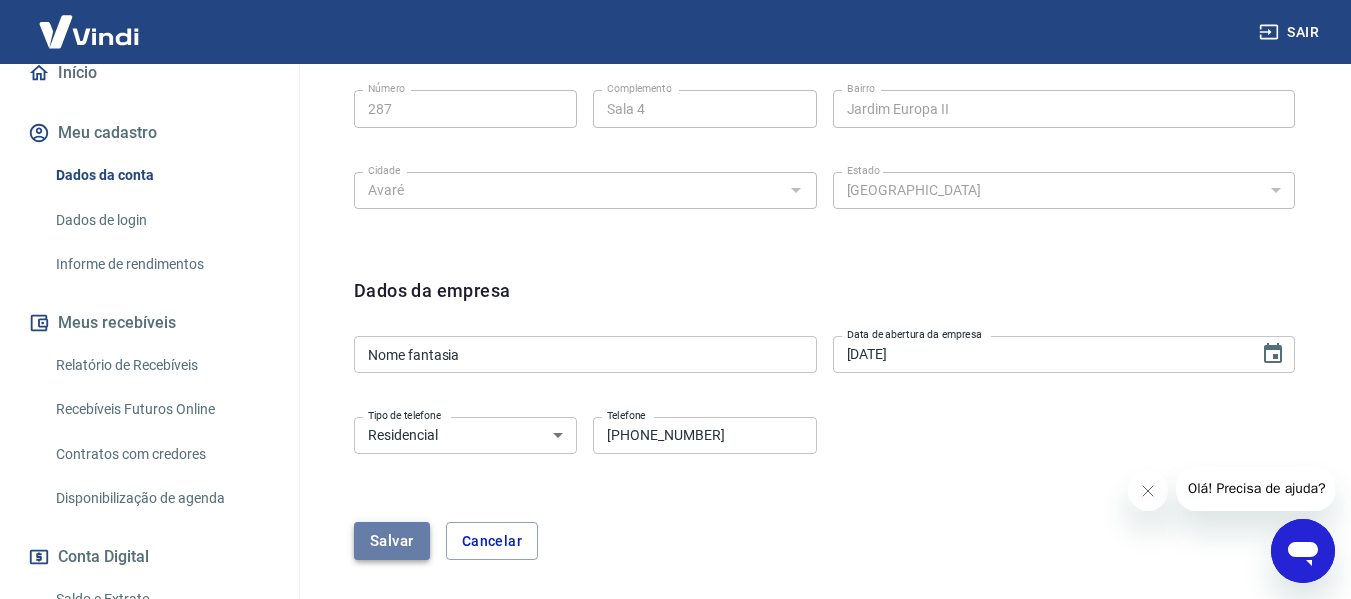 click on "Salvar" at bounding box center (392, 541) 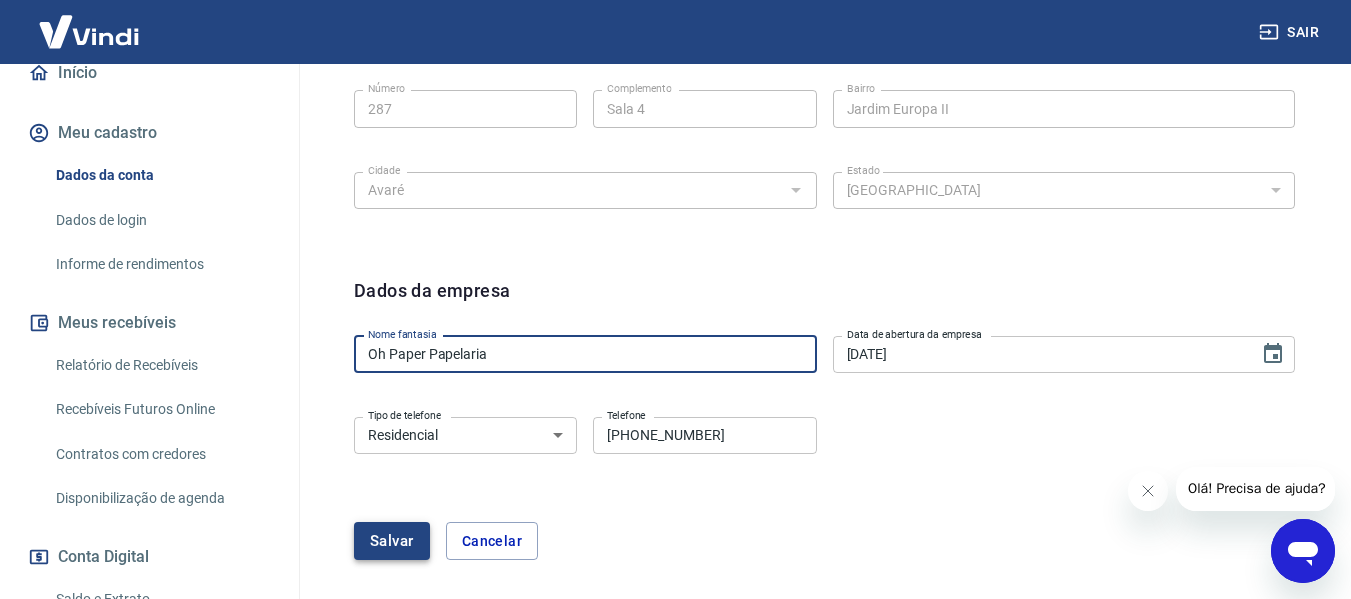 type on "Oh Paper Papelaria" 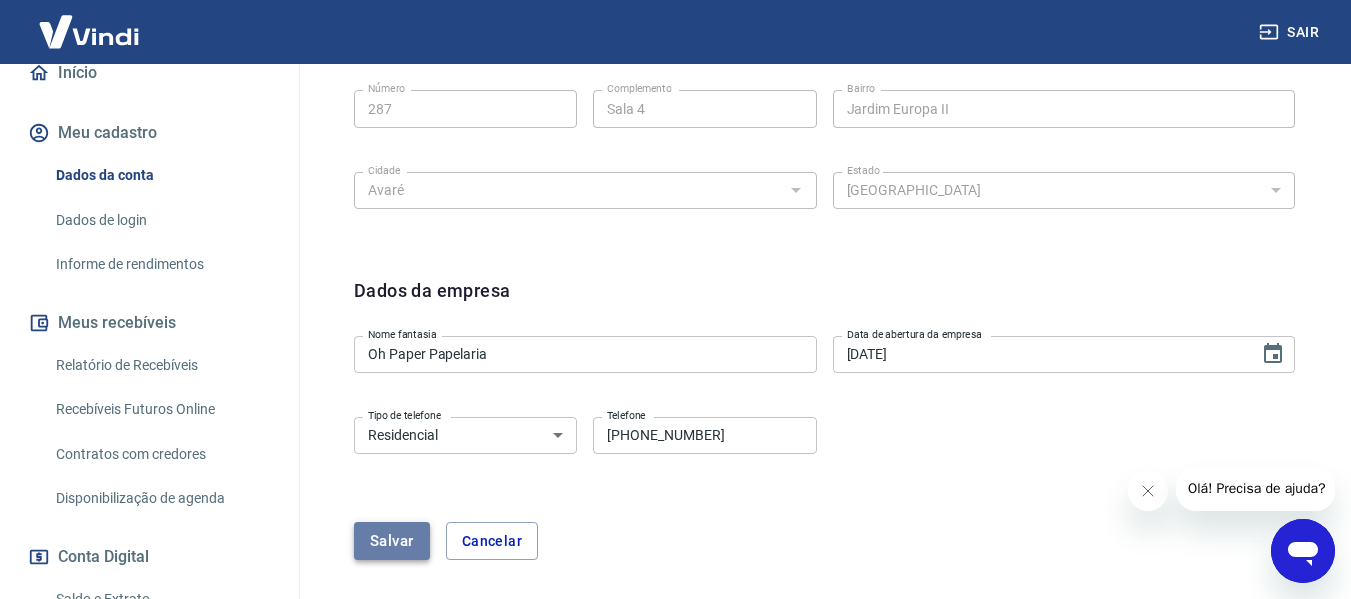 click on "Salvar" at bounding box center (392, 541) 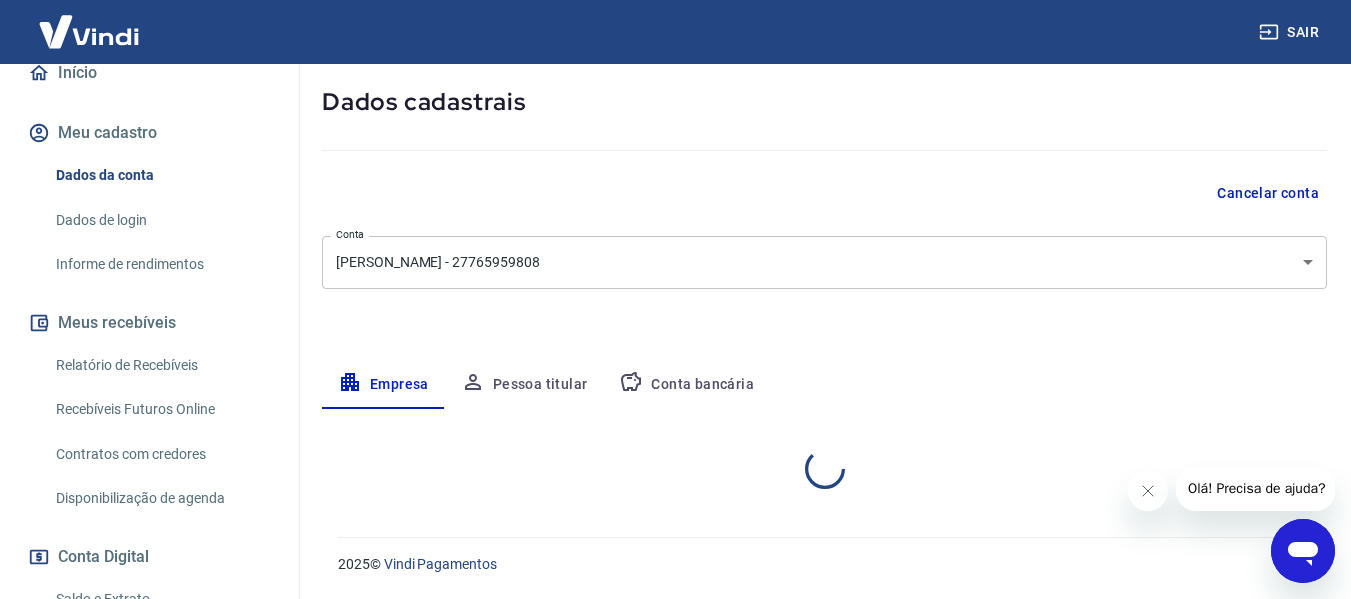 select on "SP" 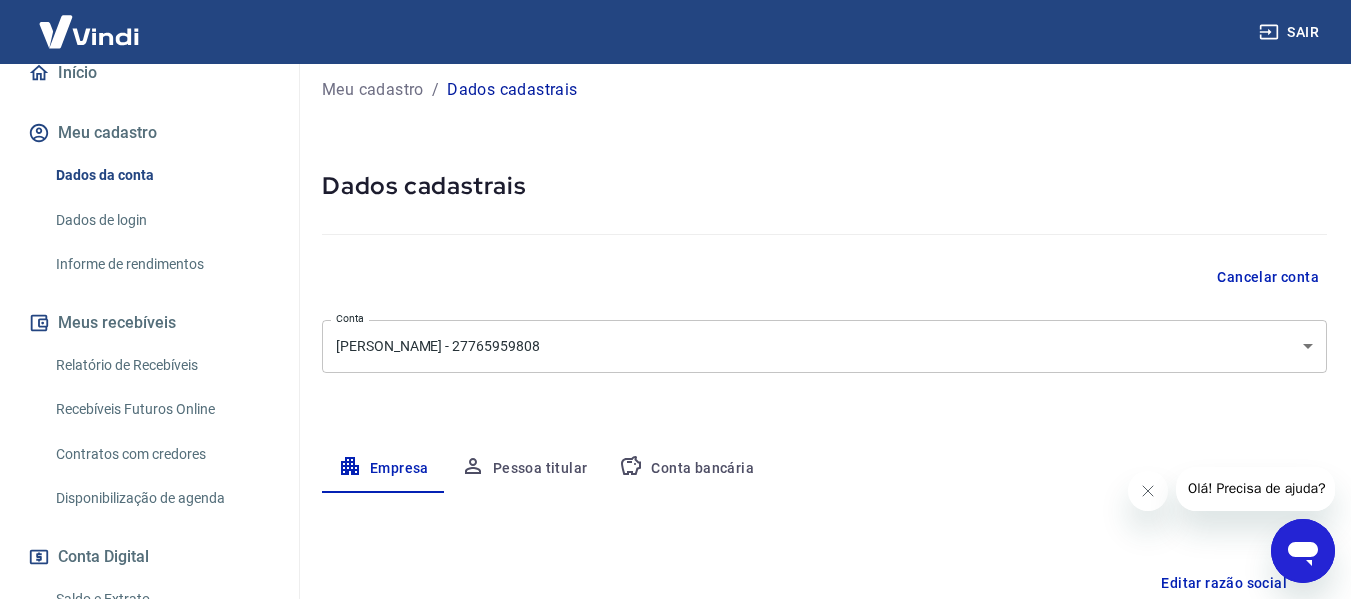 scroll, scrollTop: 0, scrollLeft: 0, axis: both 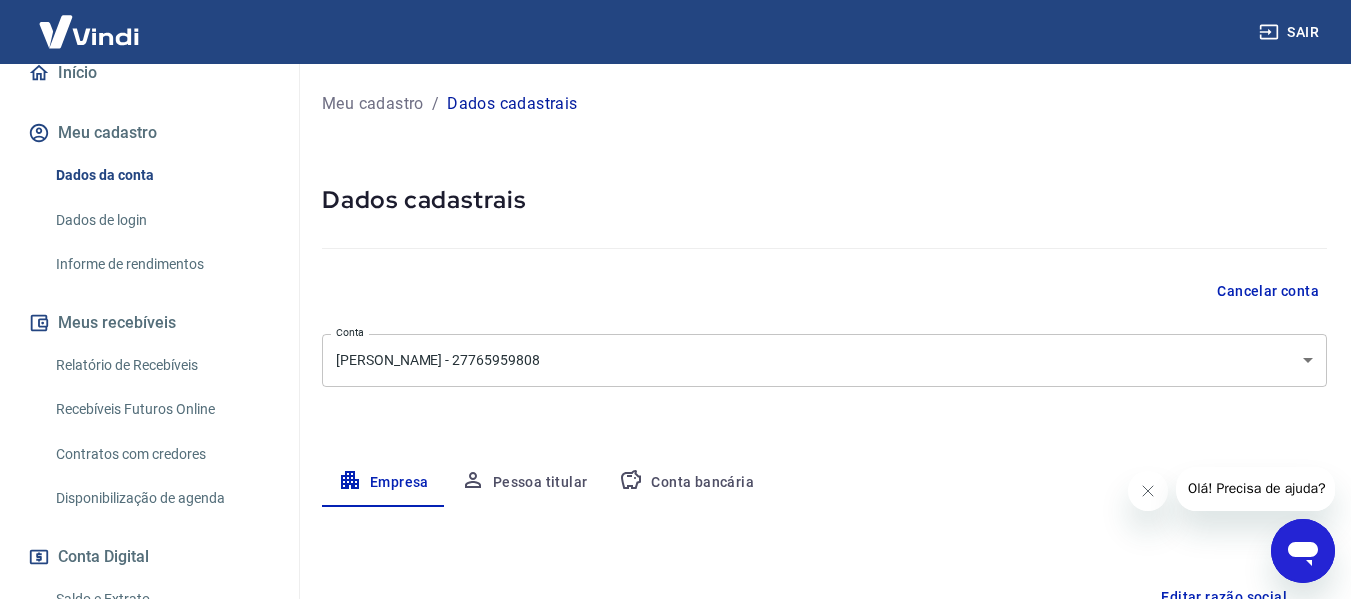 click on "Dados de login" at bounding box center [161, 220] 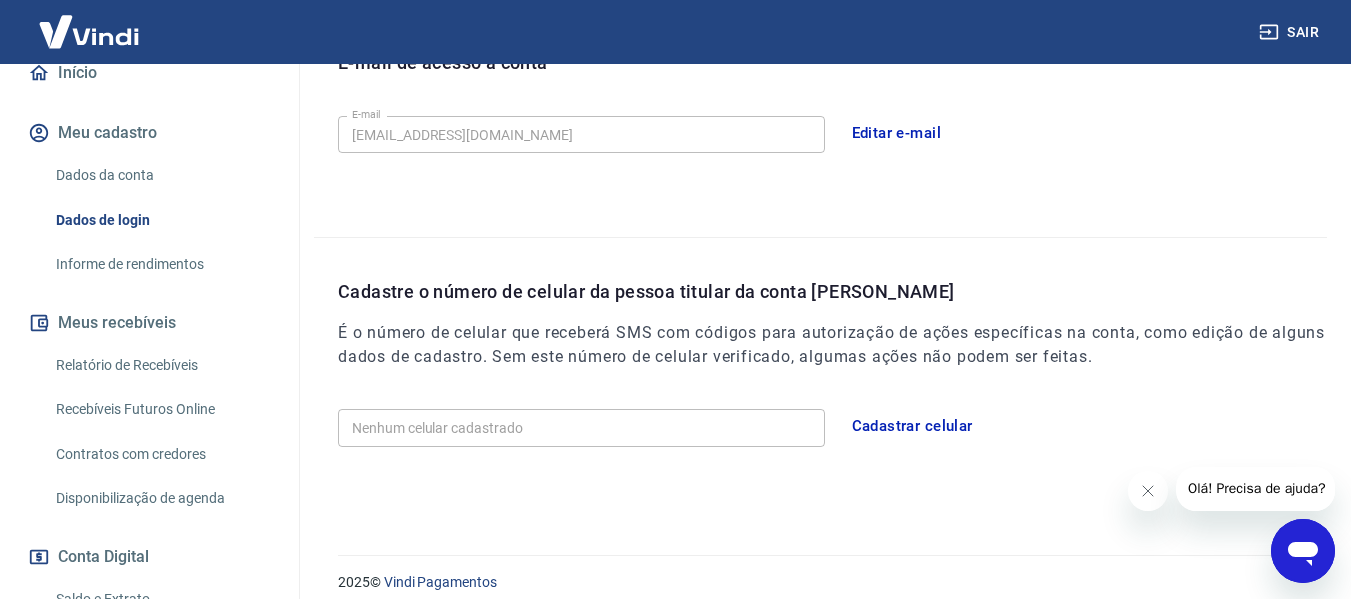 scroll, scrollTop: 614, scrollLeft: 0, axis: vertical 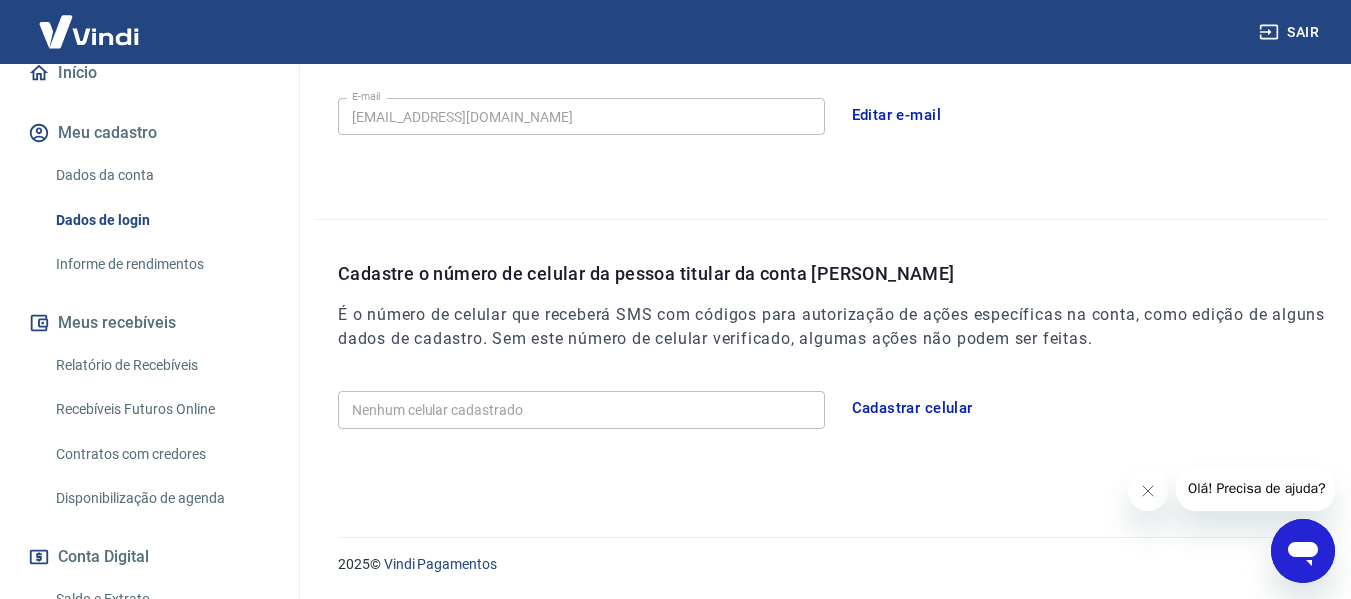 click on "Cadastrar celular" at bounding box center (912, 408) 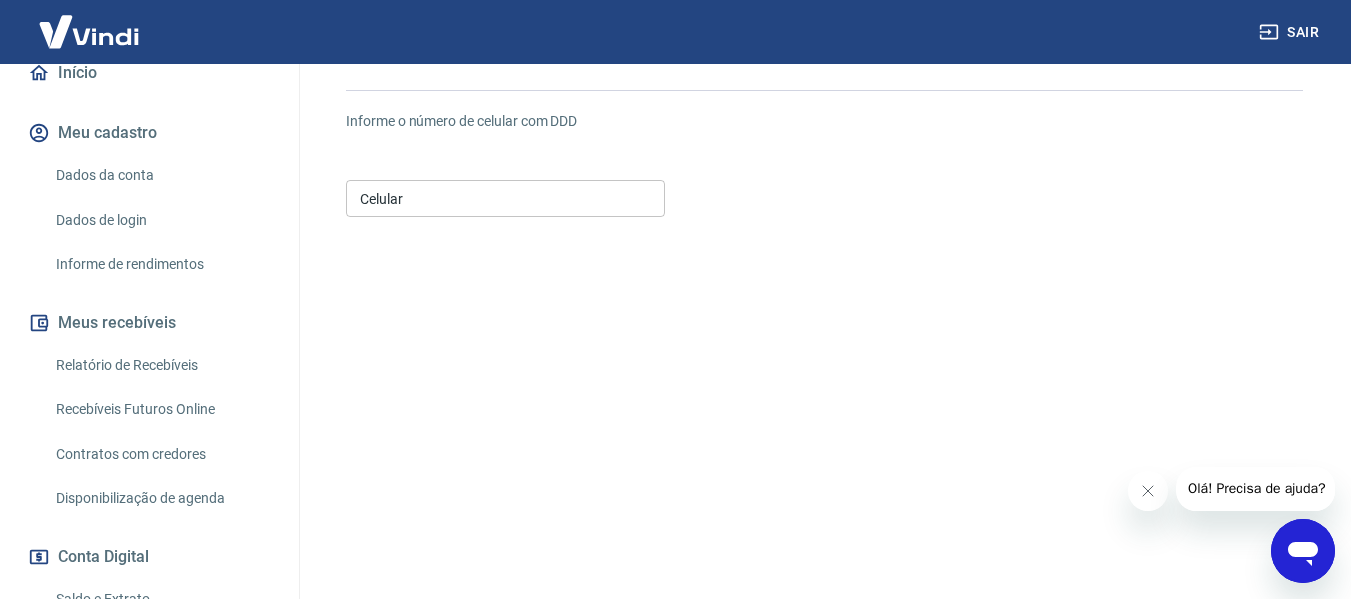scroll, scrollTop: 0, scrollLeft: 0, axis: both 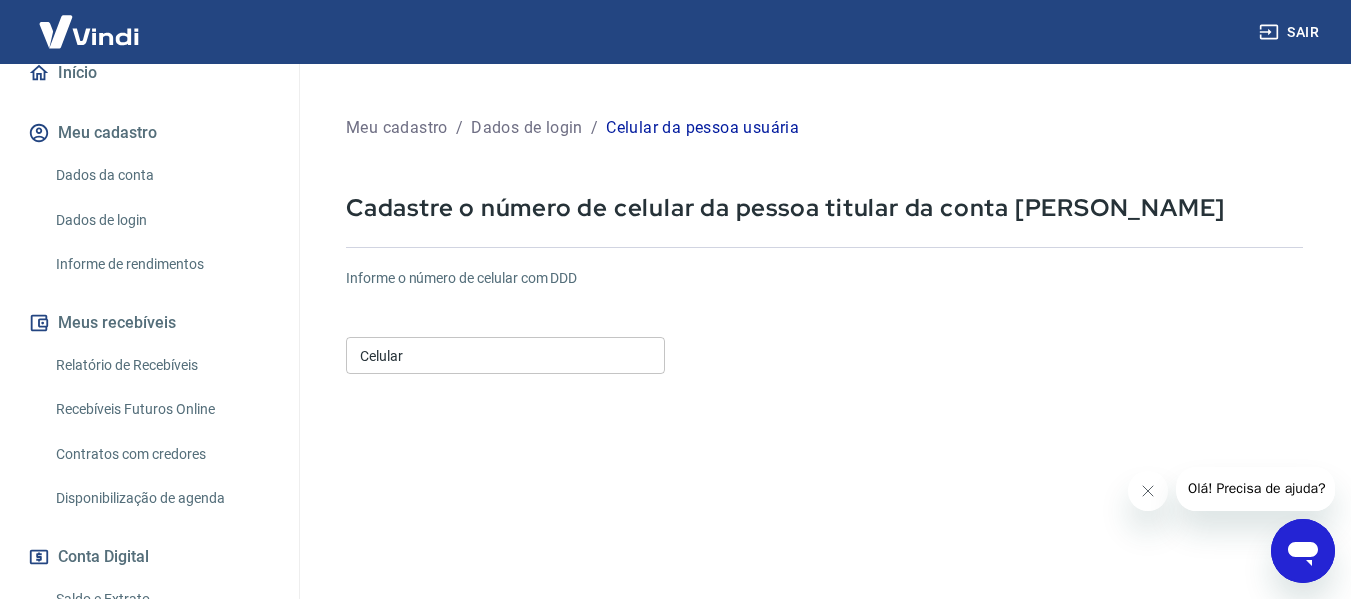click on "Celular" at bounding box center (505, 355) 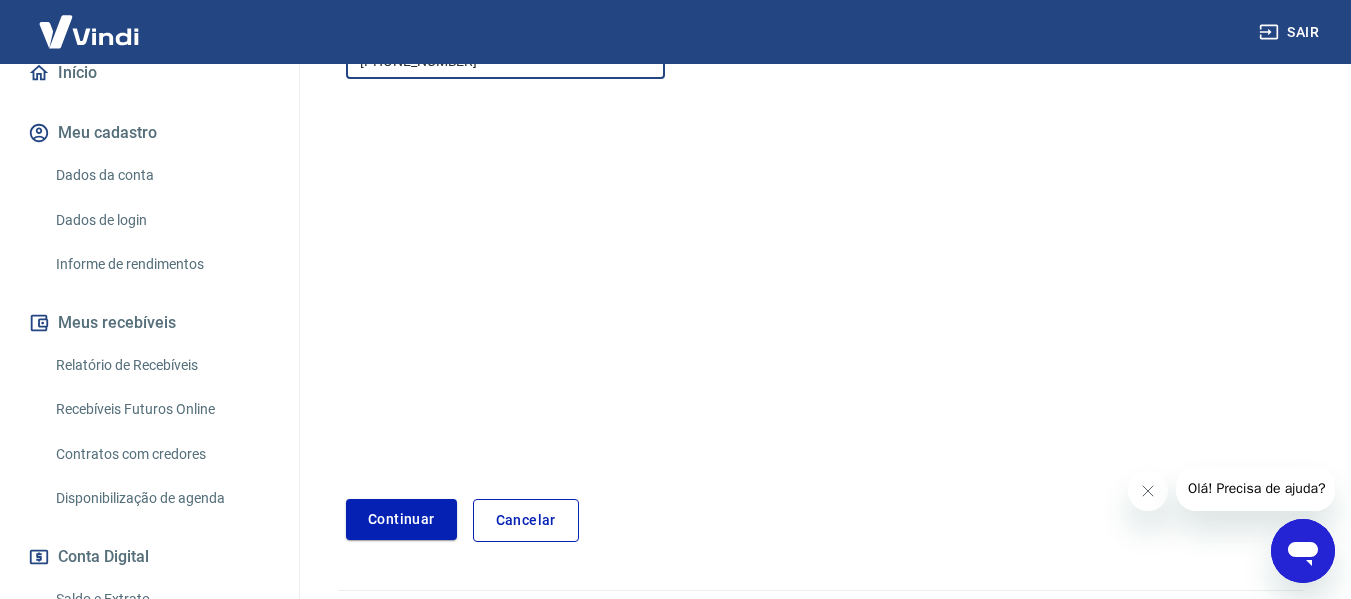 scroll, scrollTop: 300, scrollLeft: 0, axis: vertical 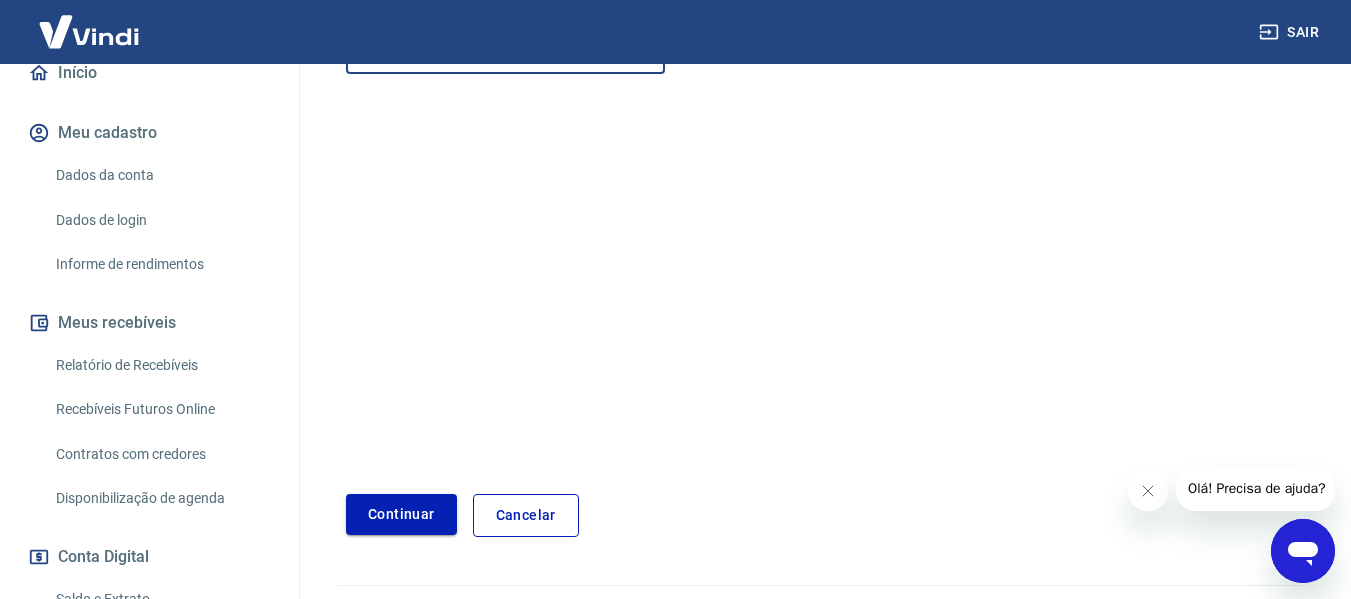type on "[PHONE_NUMBER]" 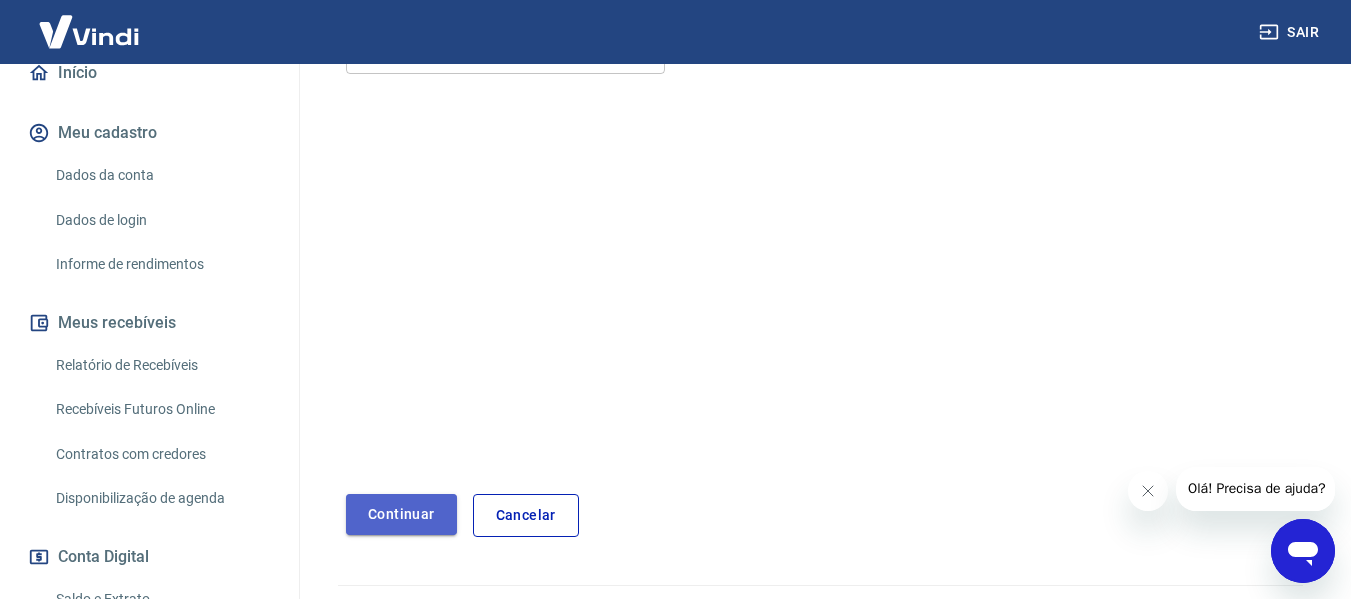 click on "Continuar" at bounding box center [401, 514] 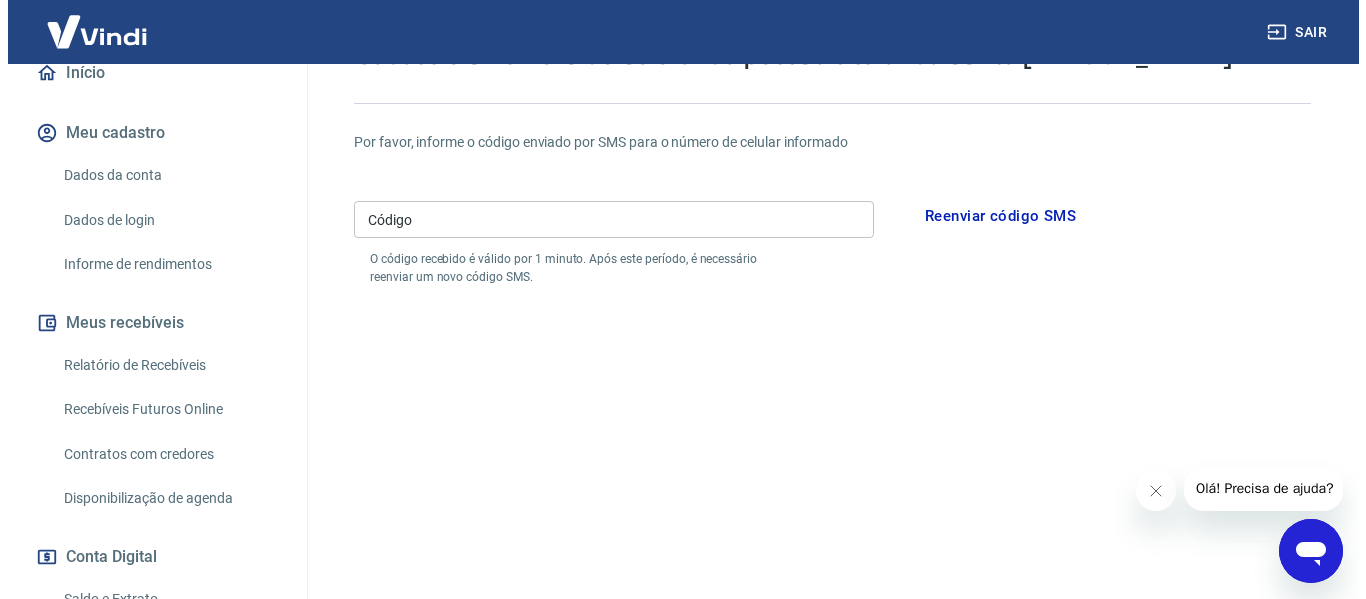 scroll, scrollTop: 0, scrollLeft: 0, axis: both 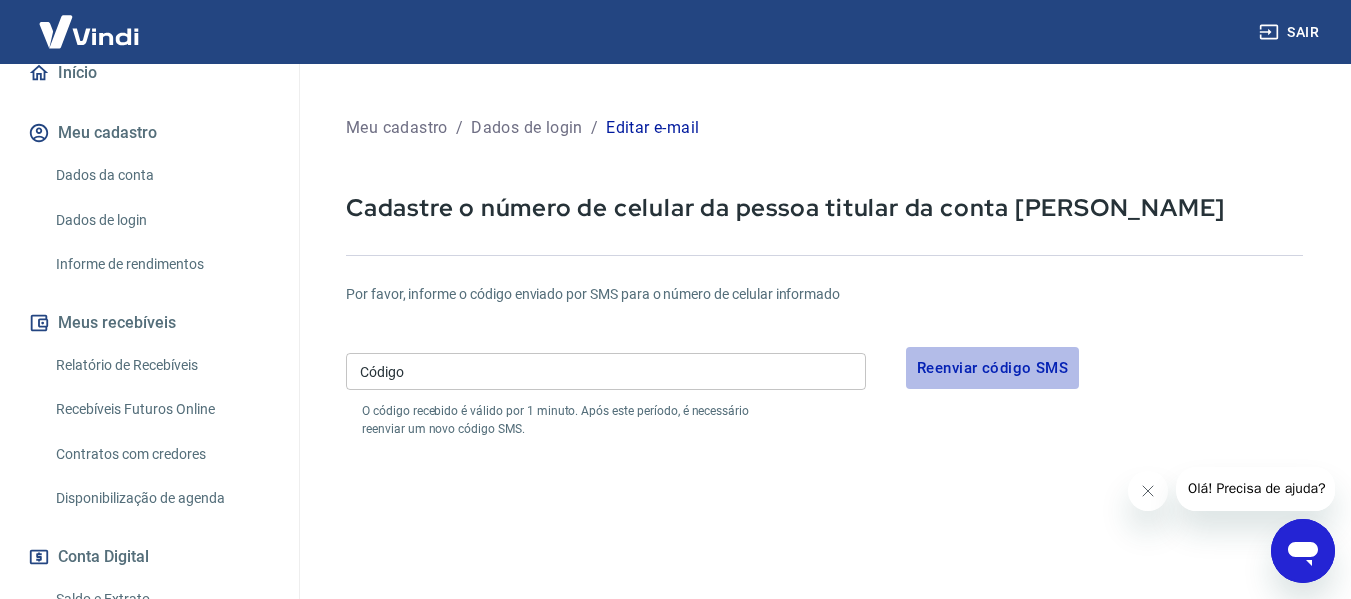 click on "Reenviar código SMS" at bounding box center (992, 368) 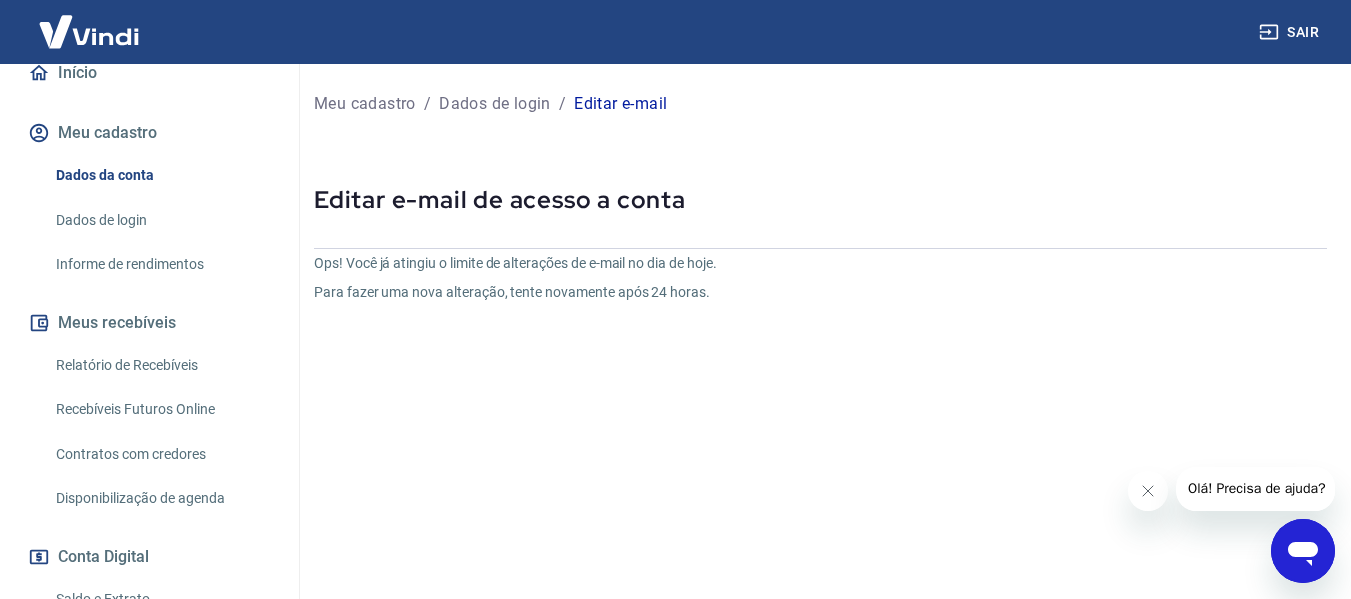 click on "Informe de rendimentos" at bounding box center [161, 264] 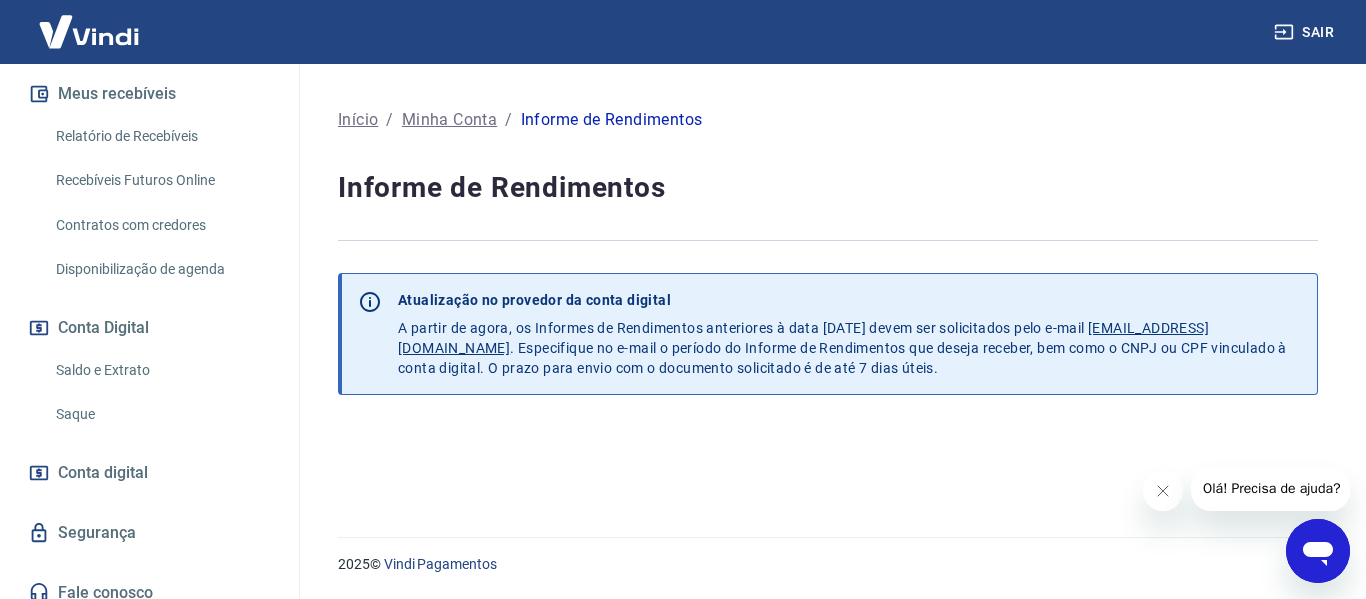 scroll, scrollTop: 445, scrollLeft: 0, axis: vertical 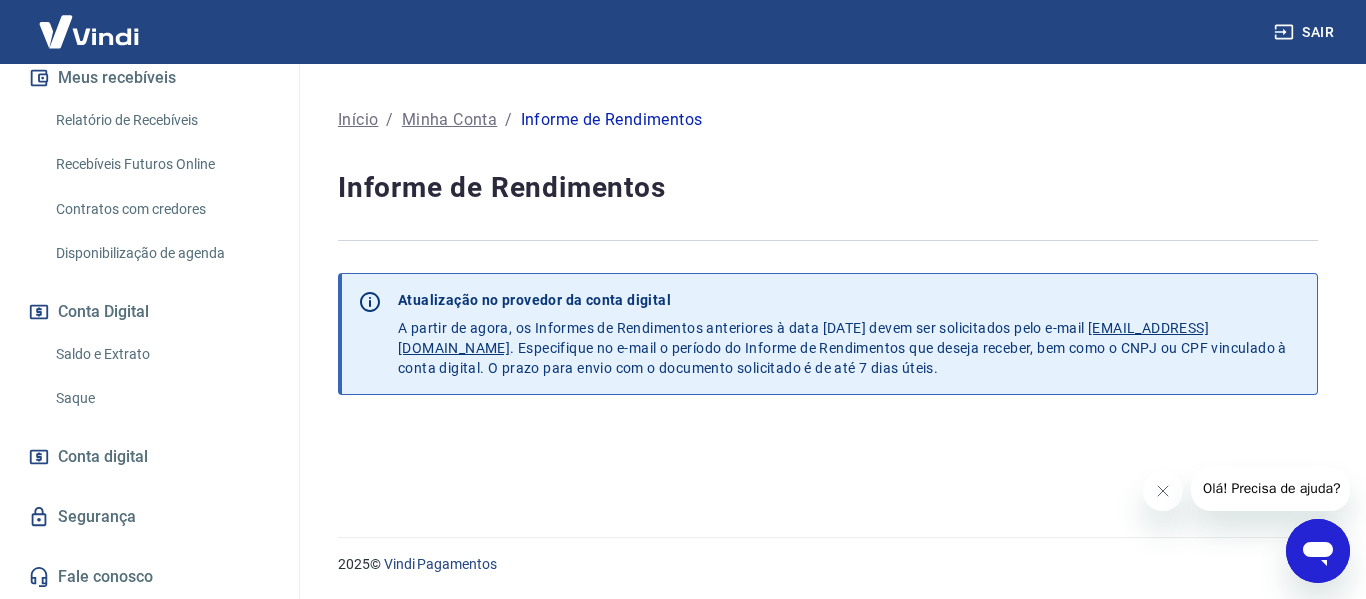 click on "Conta digital" at bounding box center (103, 457) 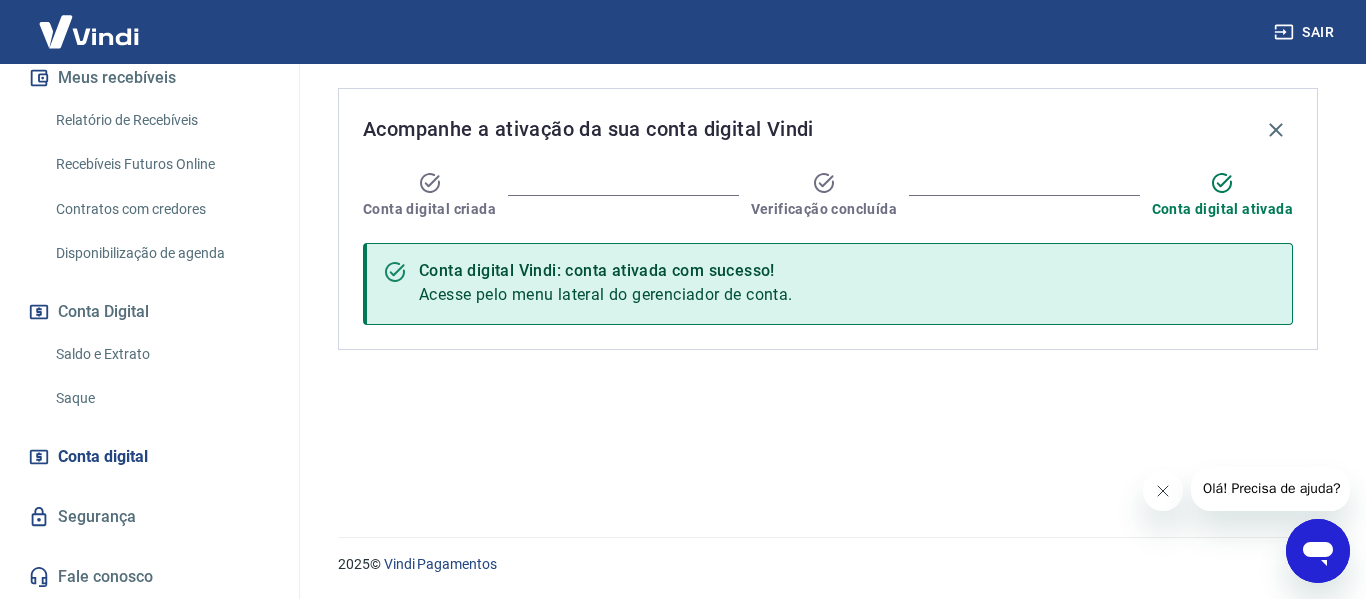 click 